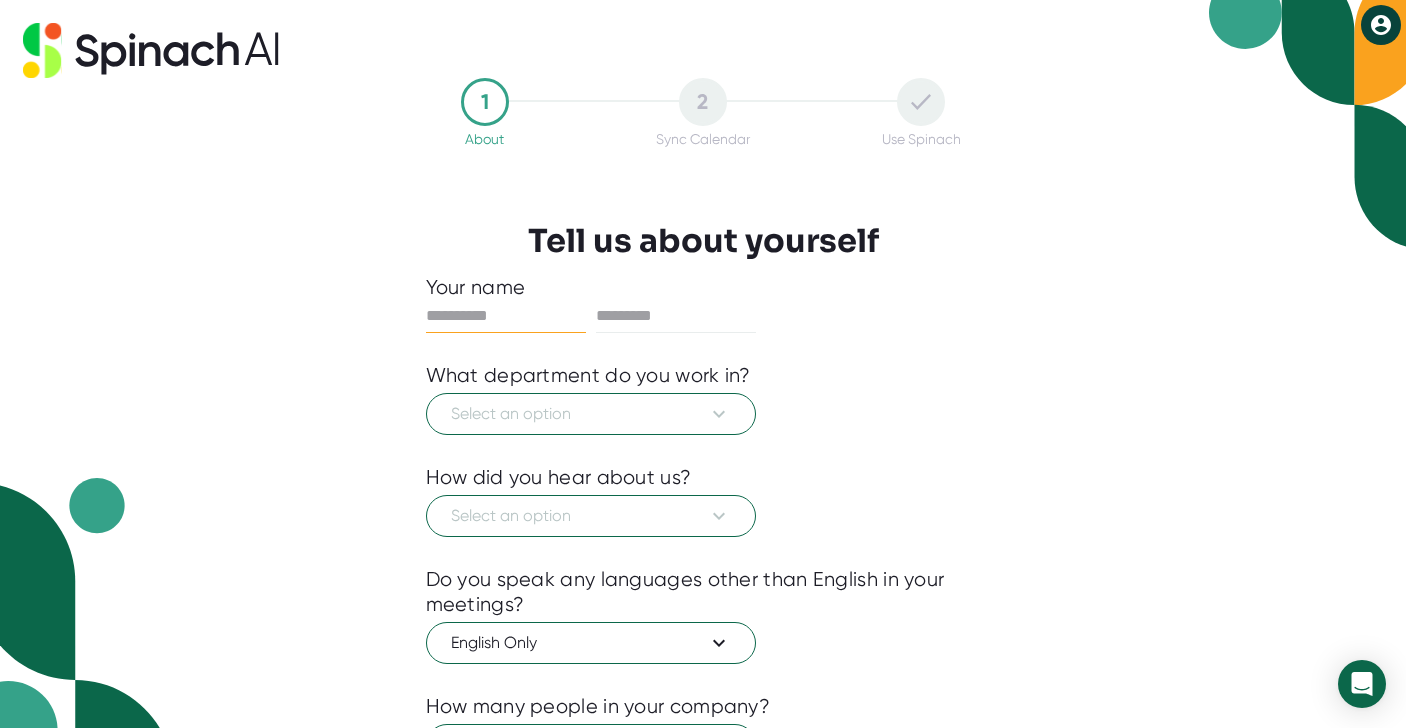scroll, scrollTop: 0, scrollLeft: 0, axis: both 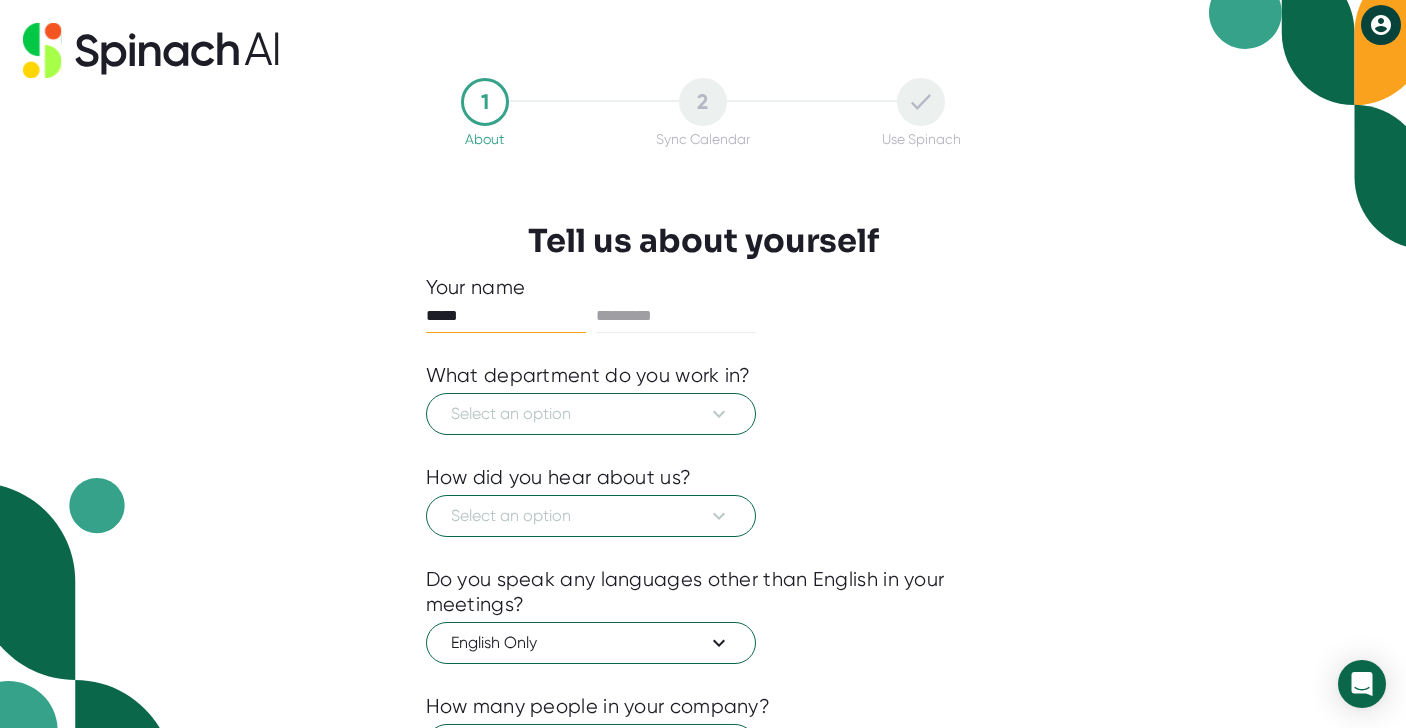 type on "*****" 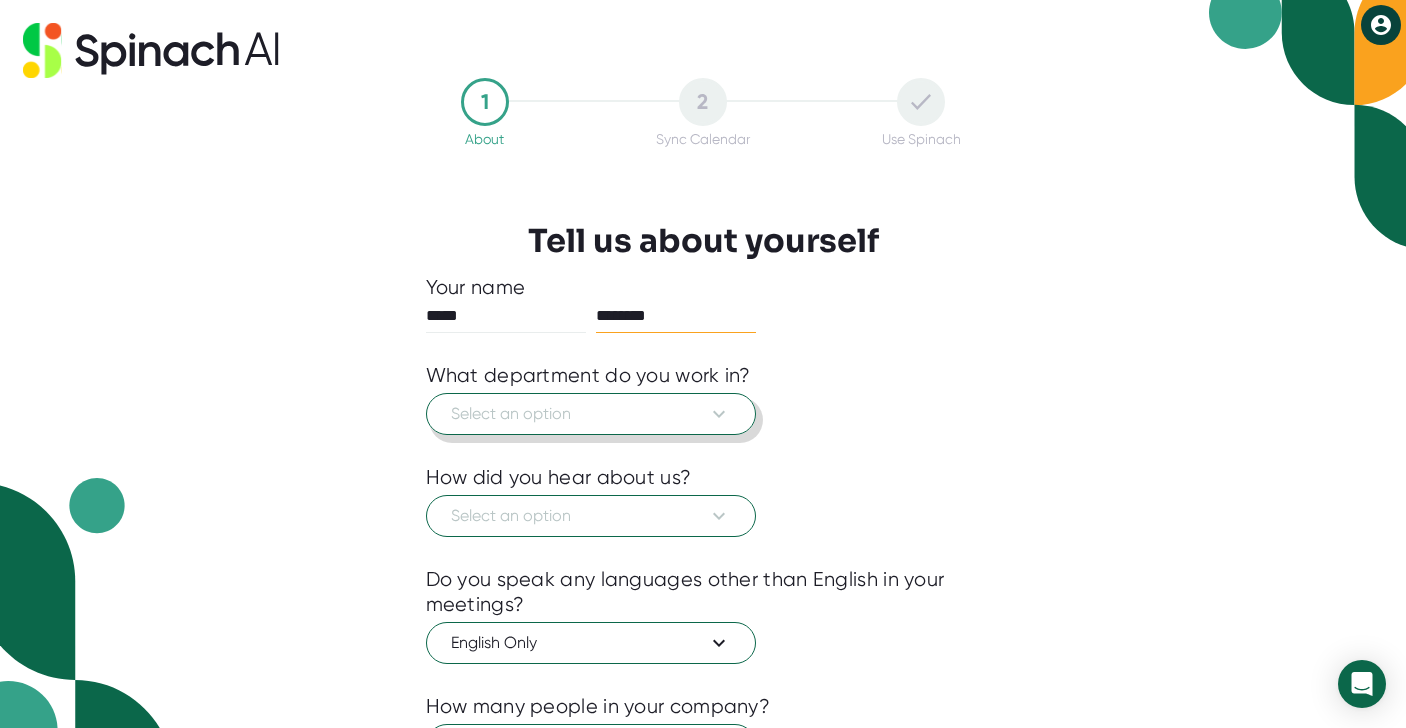type on "********" 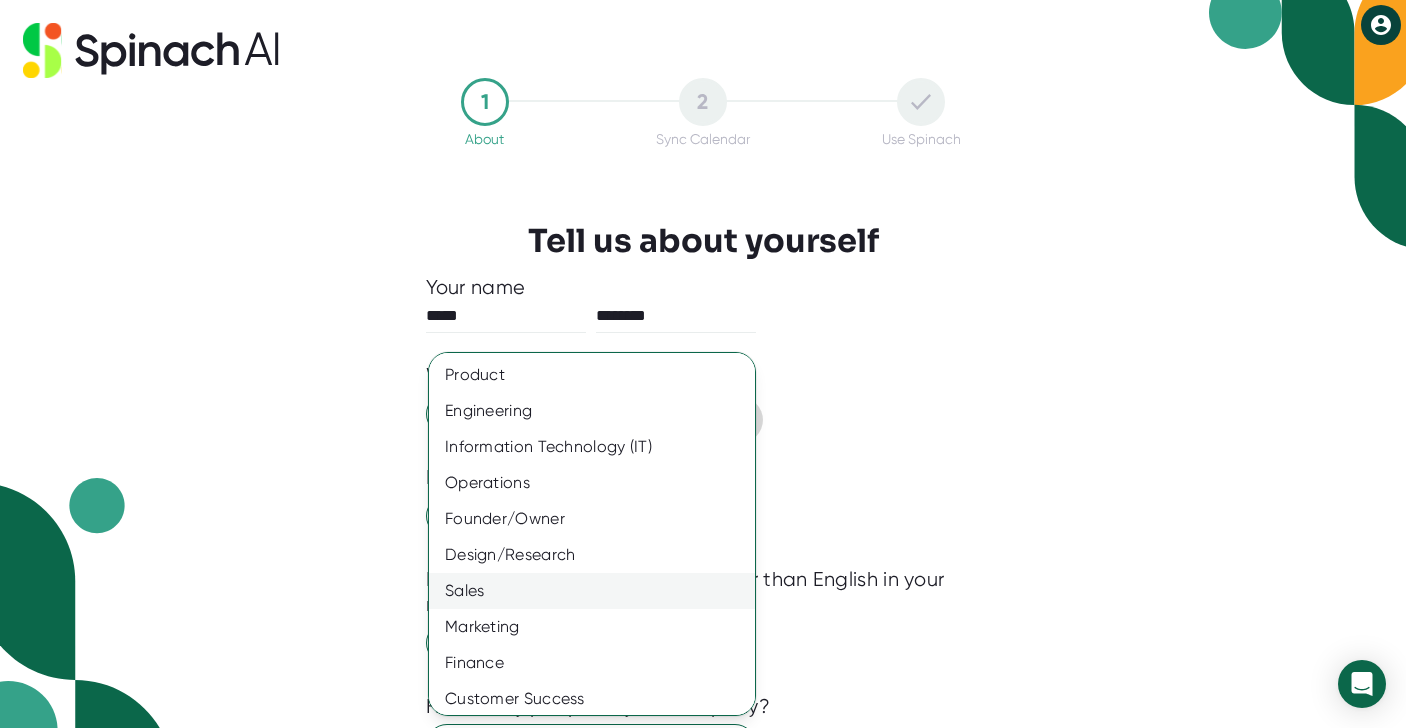 click on "Sales" at bounding box center (592, 375) 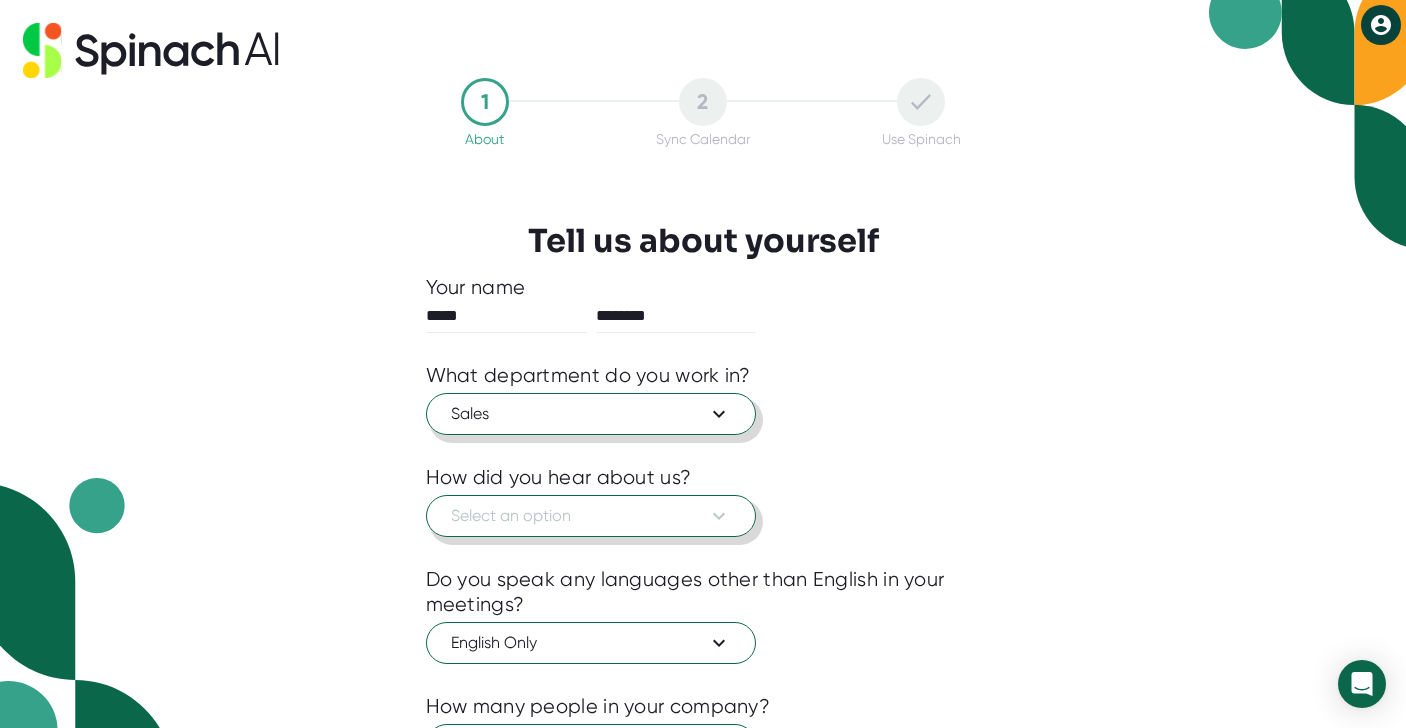 click on "Select an option" at bounding box center (591, 516) 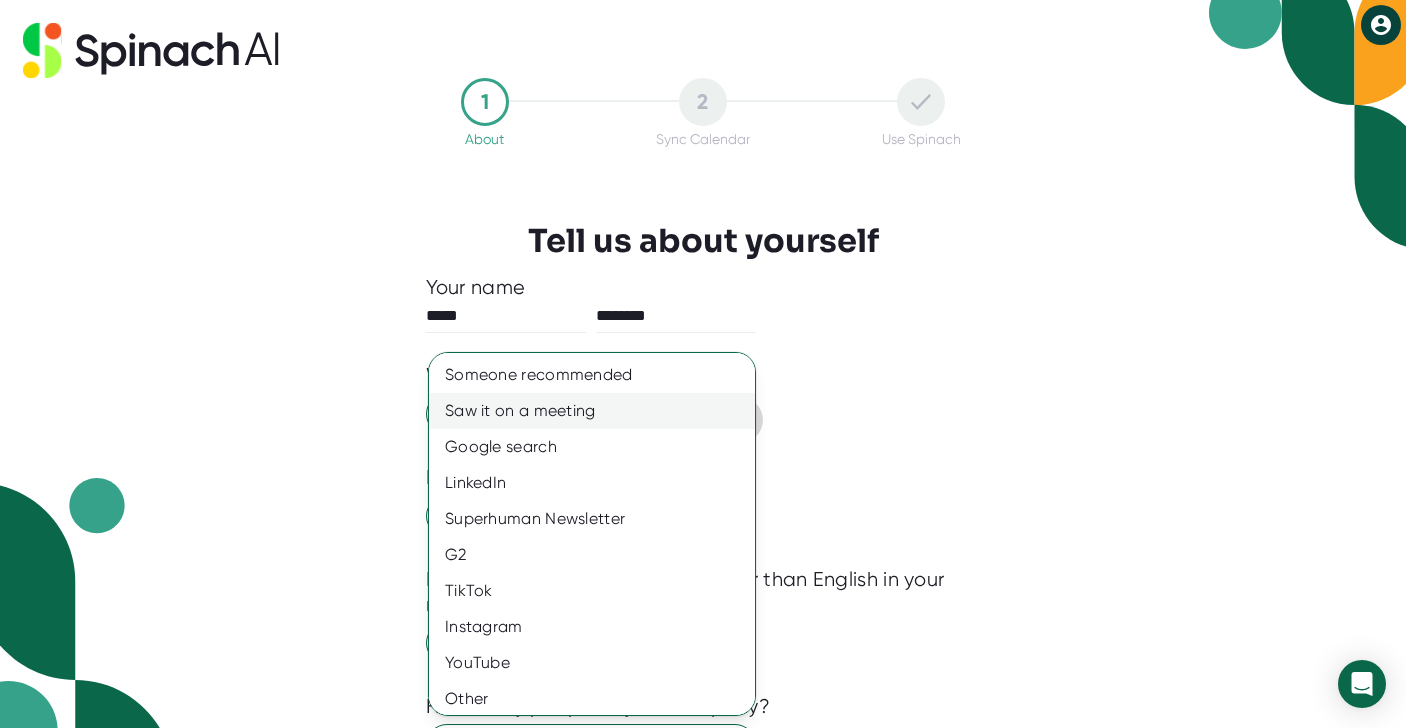 click on "Saw it on a meeting" at bounding box center [592, 375] 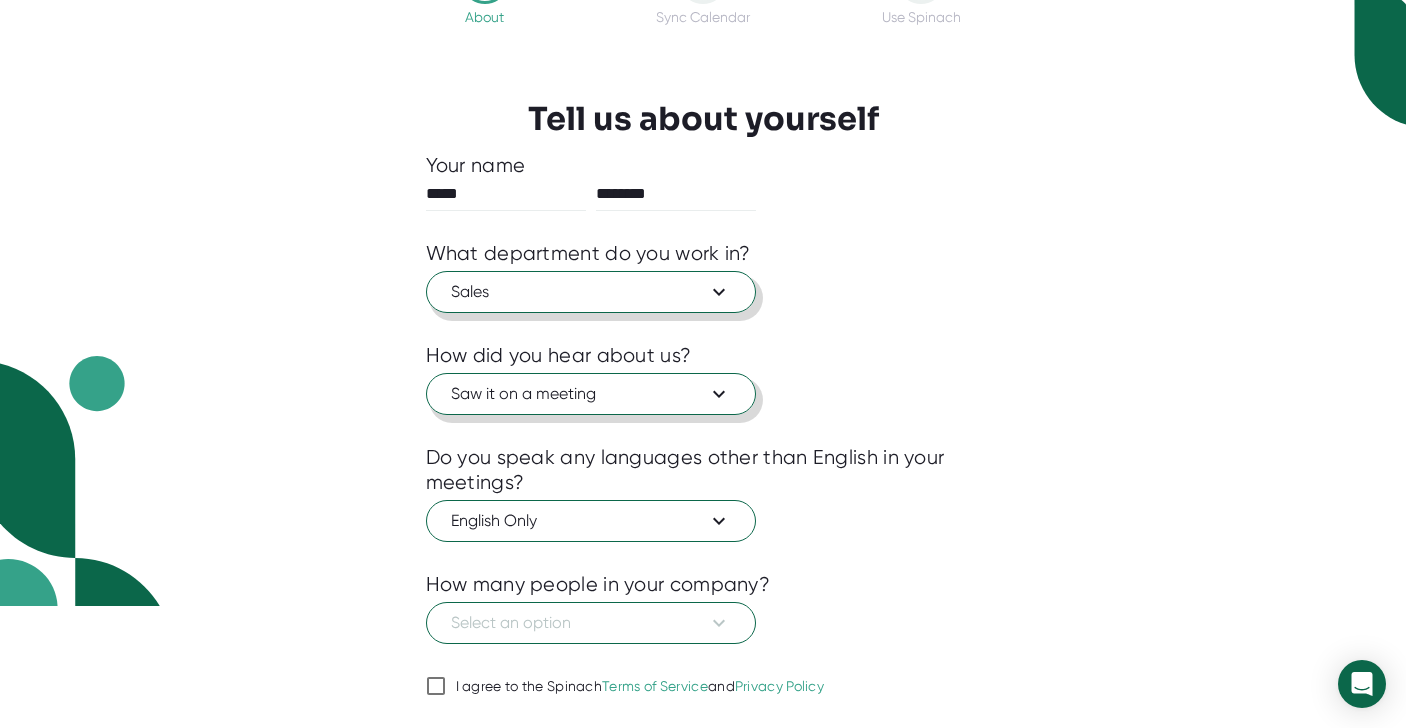 scroll, scrollTop: 179, scrollLeft: 0, axis: vertical 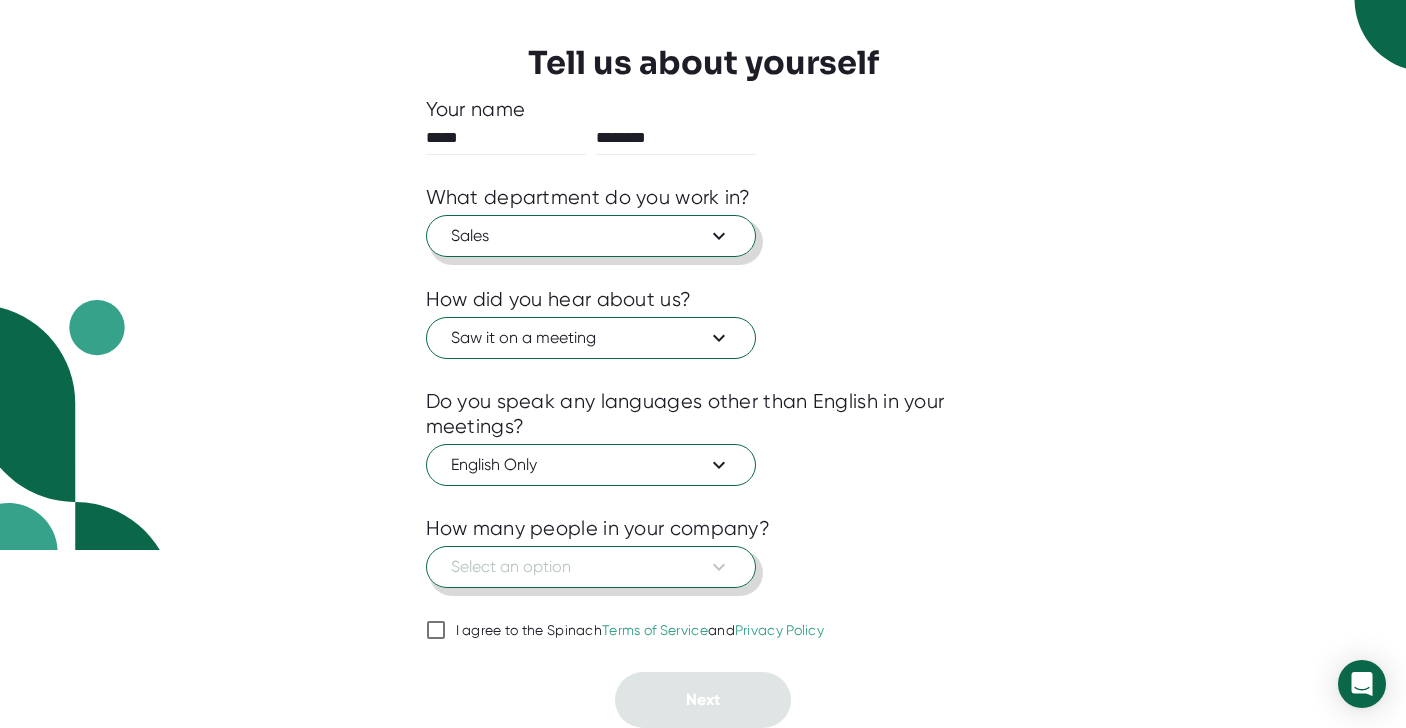 click on "Select an option" at bounding box center [591, 567] 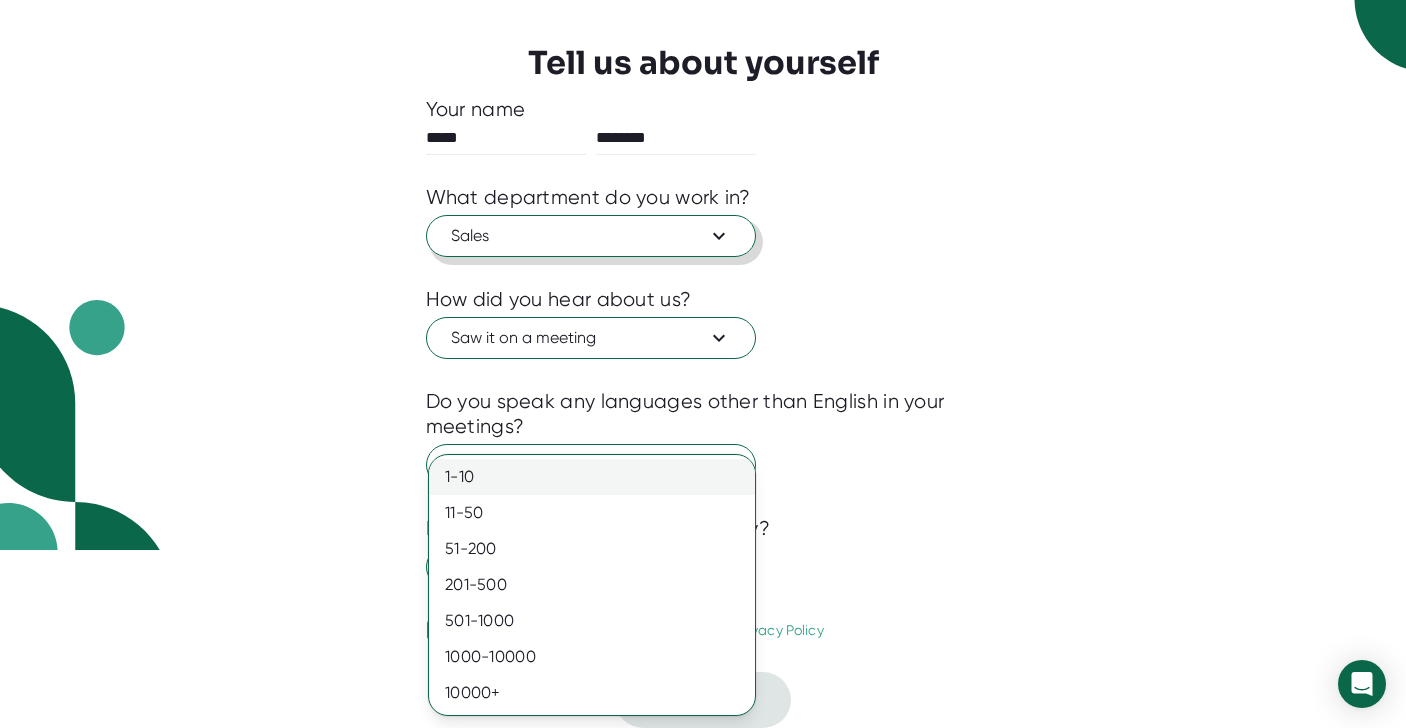 click on "1-10" at bounding box center [592, 477] 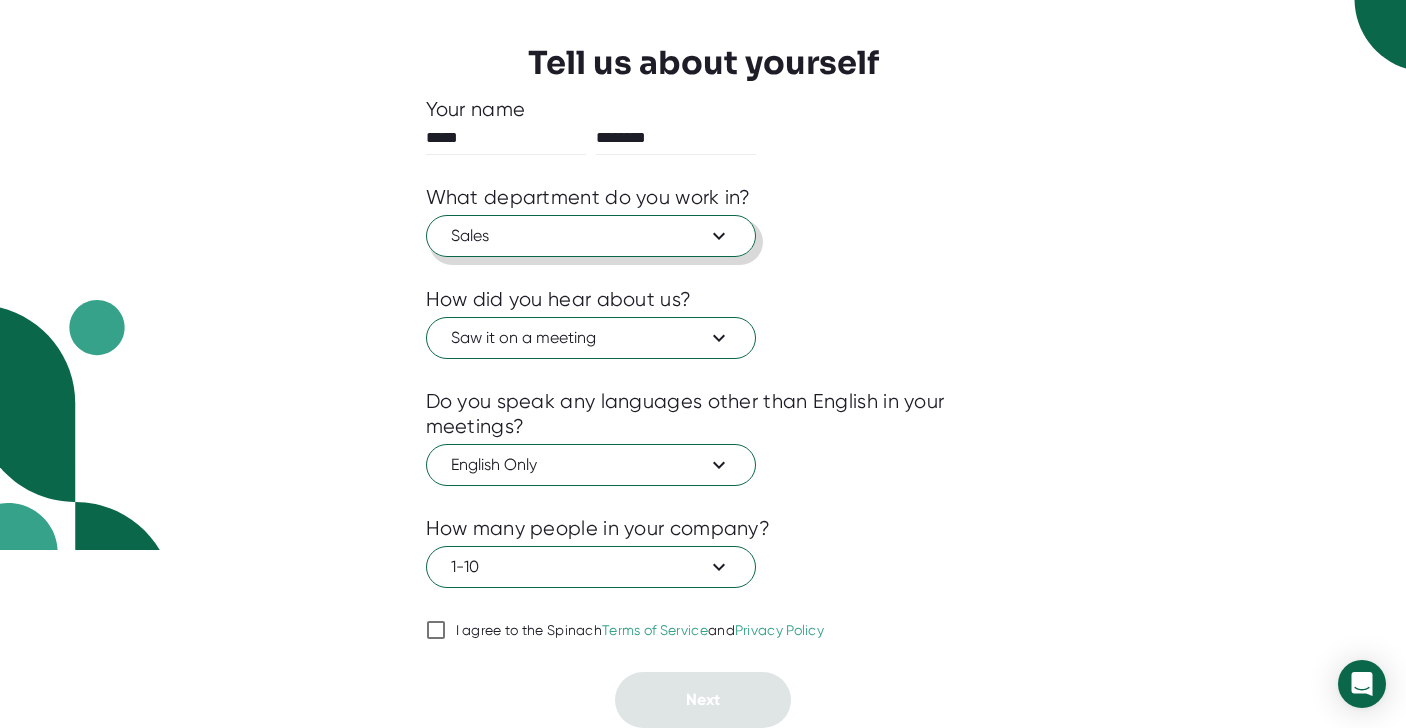 click on "I agree to the Spinach  Terms of Service  and  Privacy Policy" at bounding box center [436, 630] 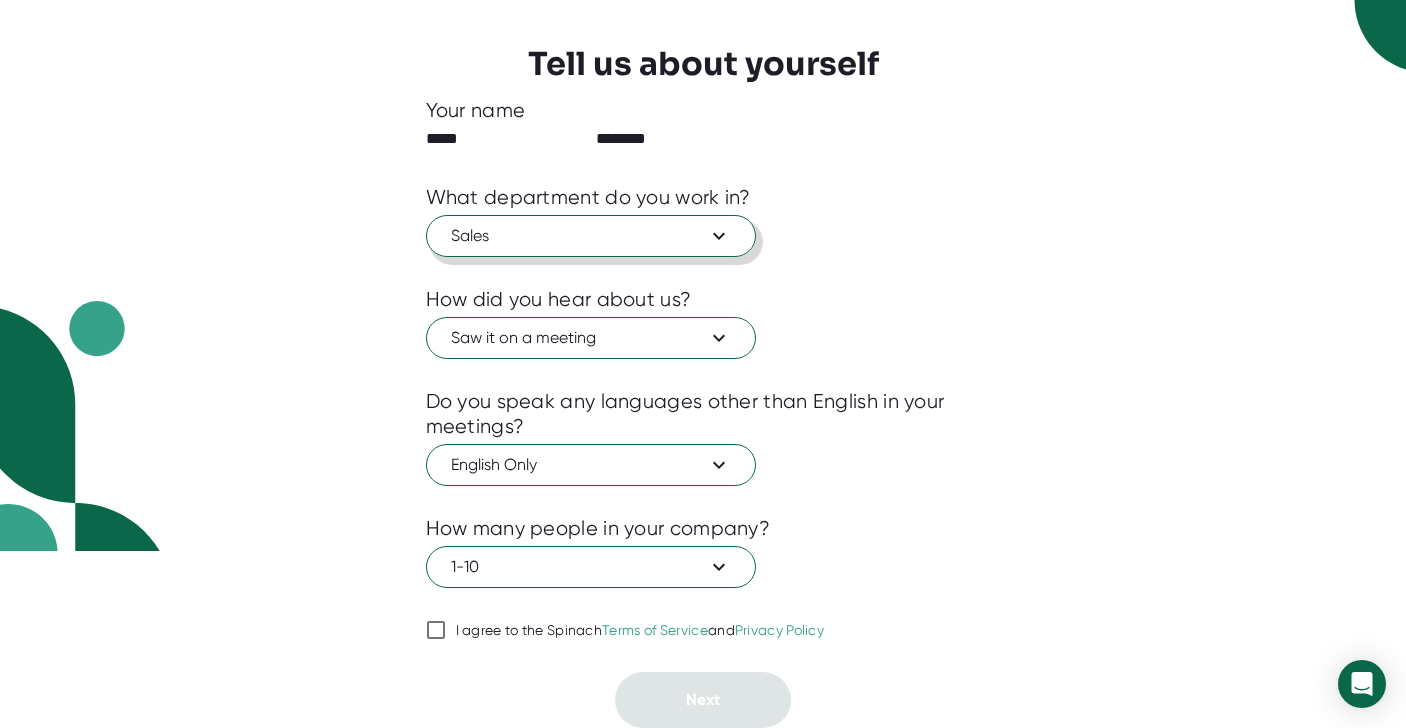 checkbox on "true" 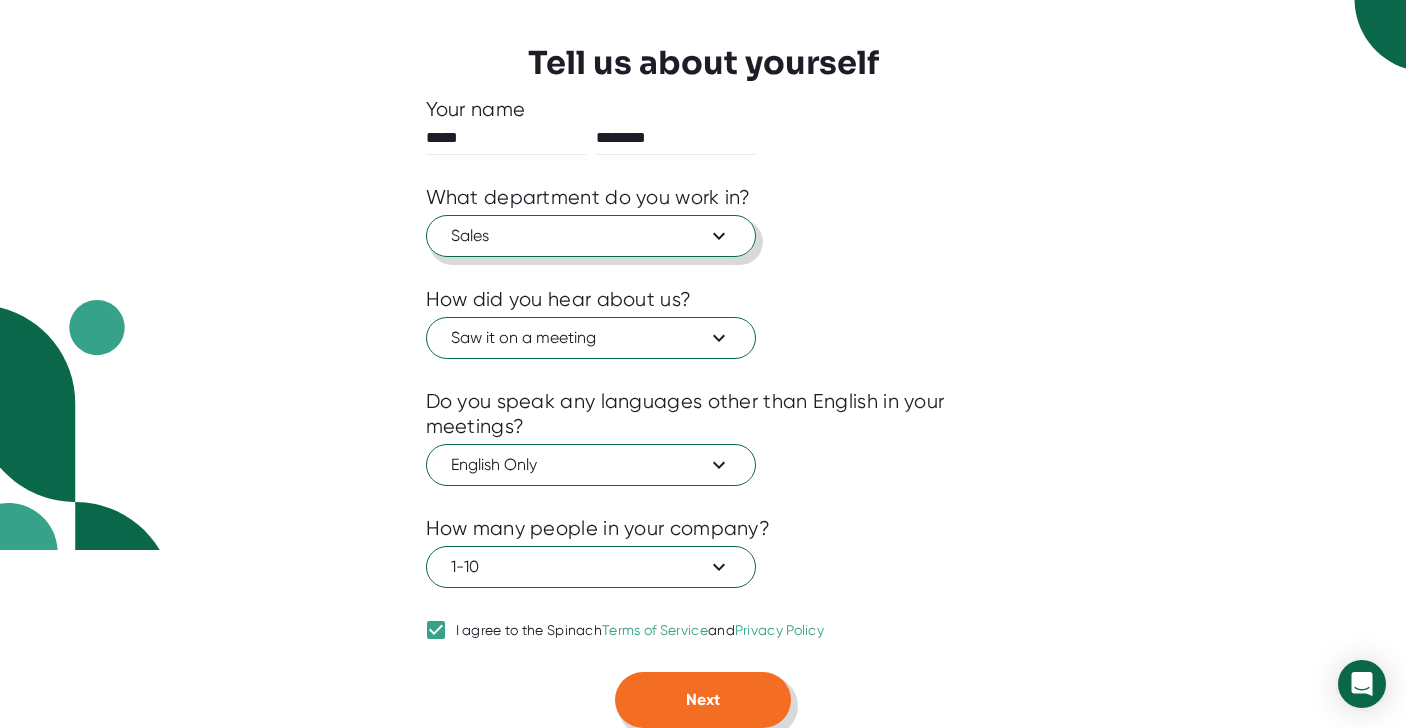 click on "Next" at bounding box center (703, 699) 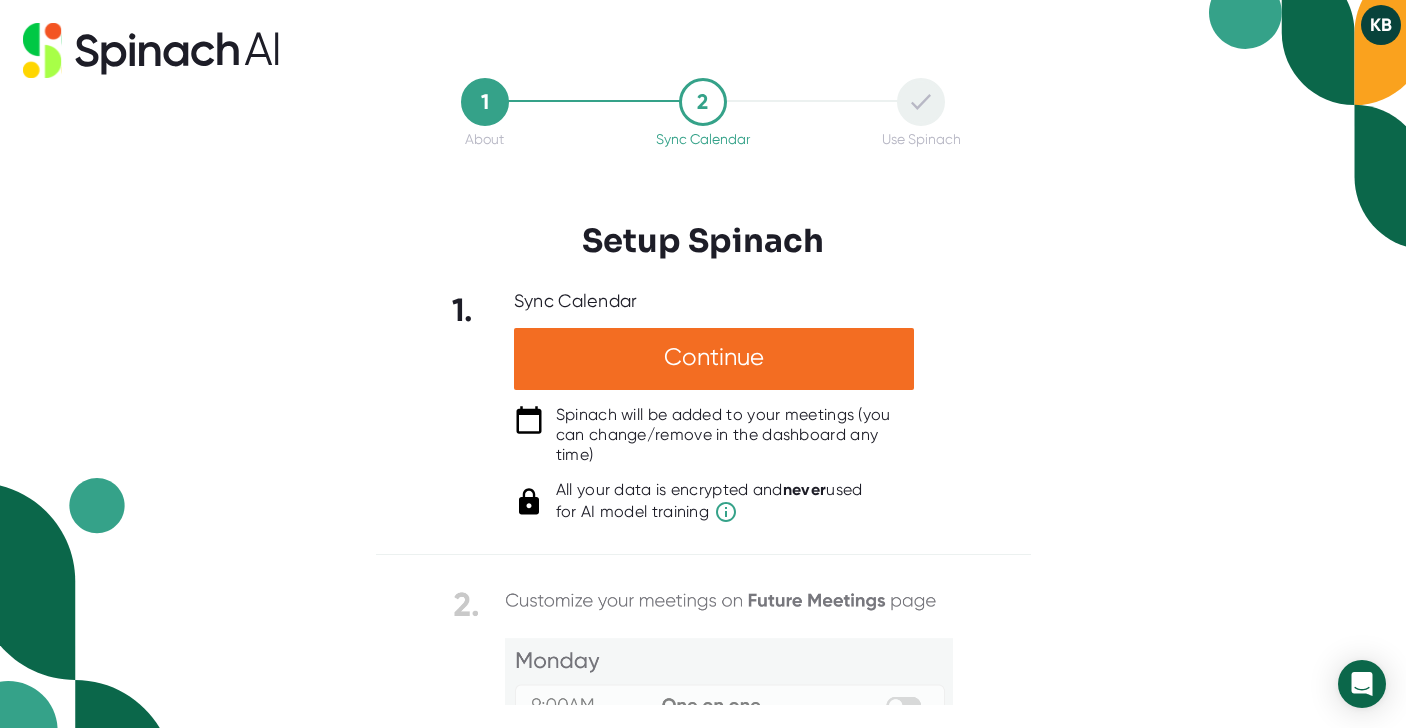 scroll, scrollTop: 0, scrollLeft: 0, axis: both 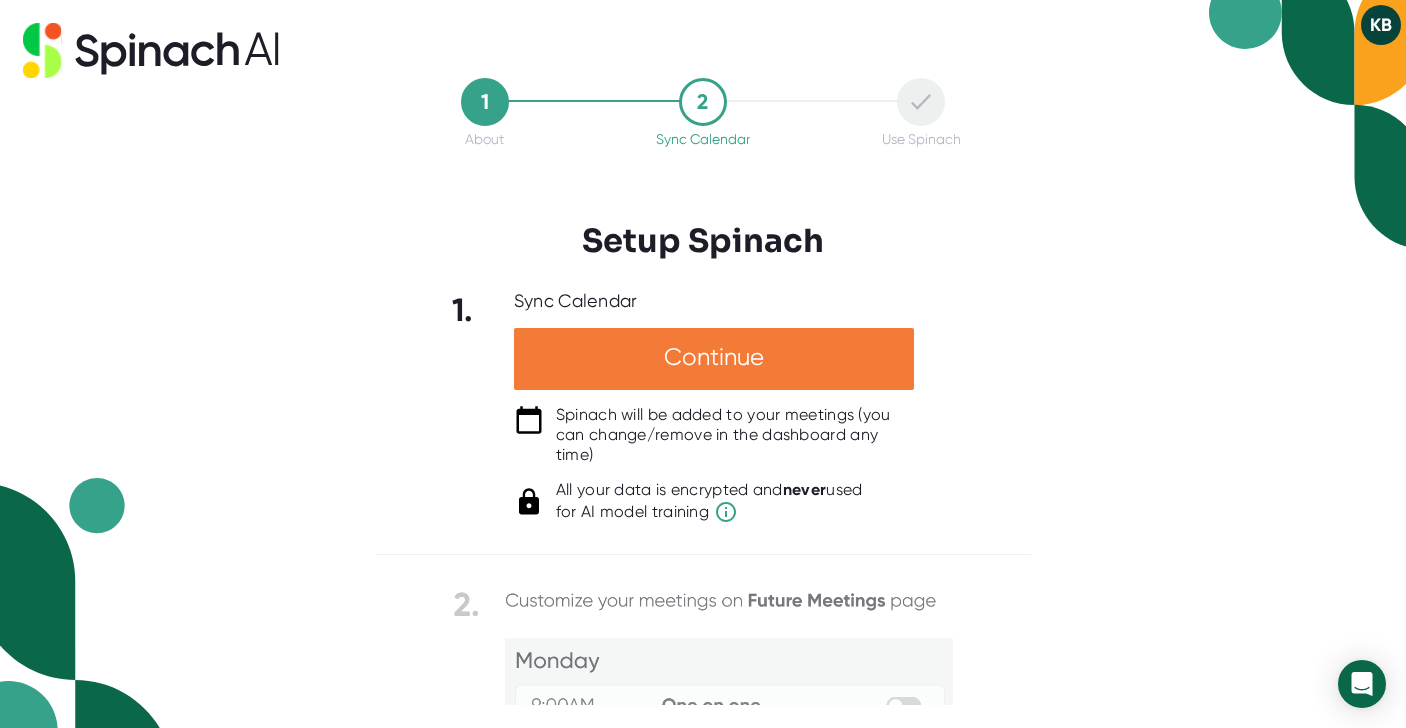 click on "Continue" at bounding box center [714, 359] 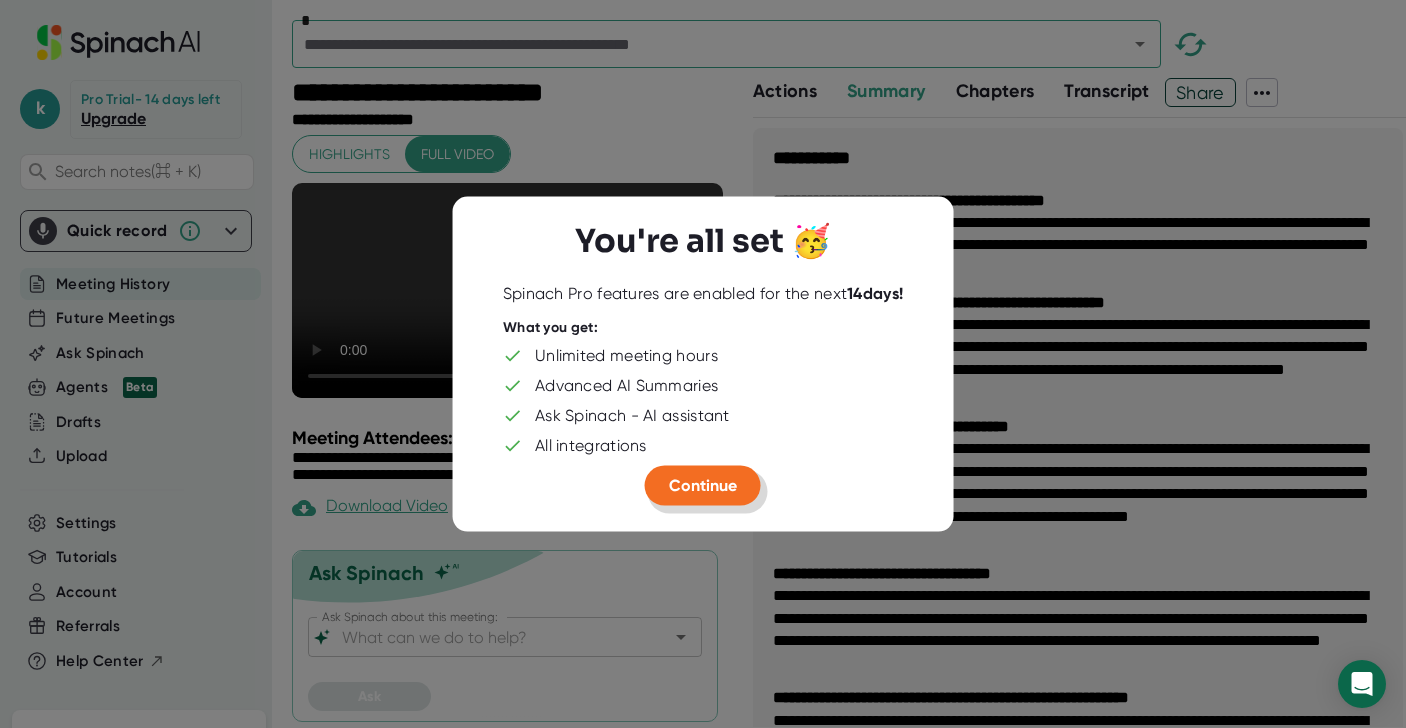 click on "Continue" at bounding box center [703, 485] 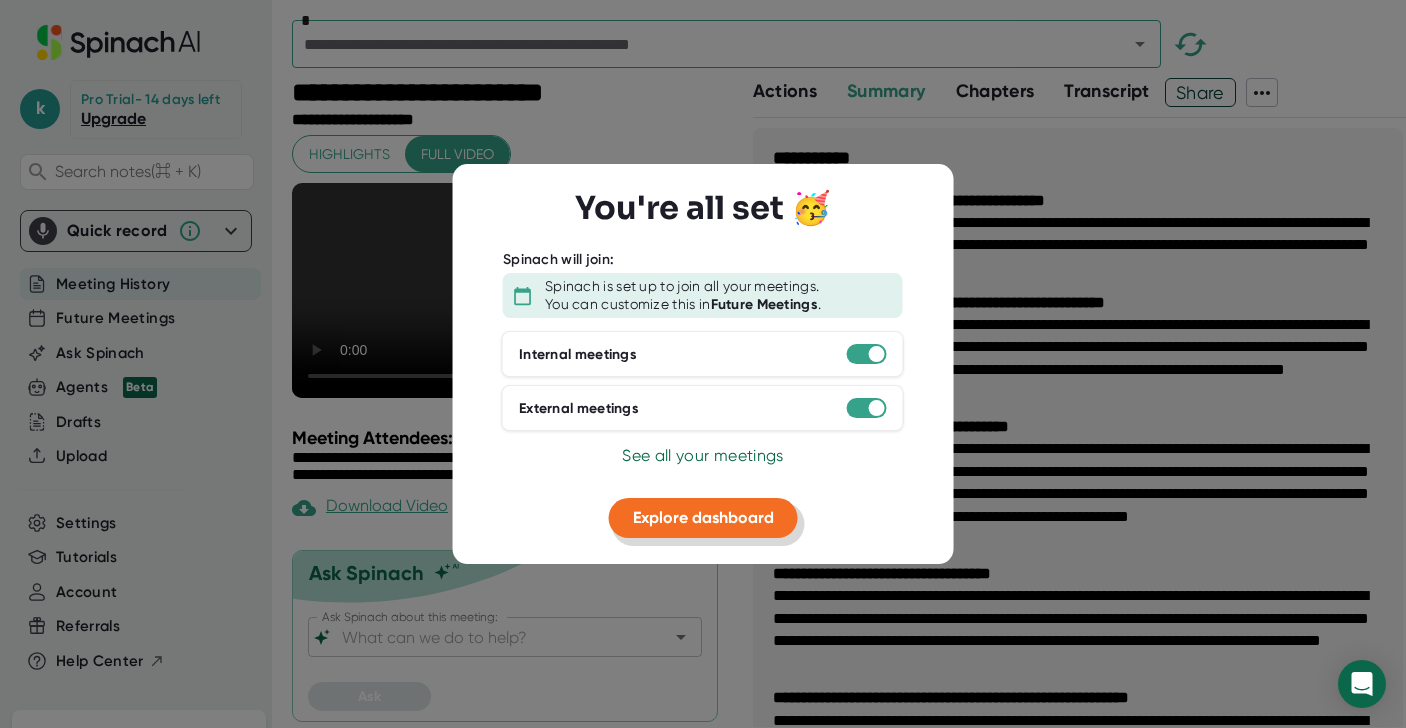 click on "Explore dashboard" at bounding box center (703, 517) 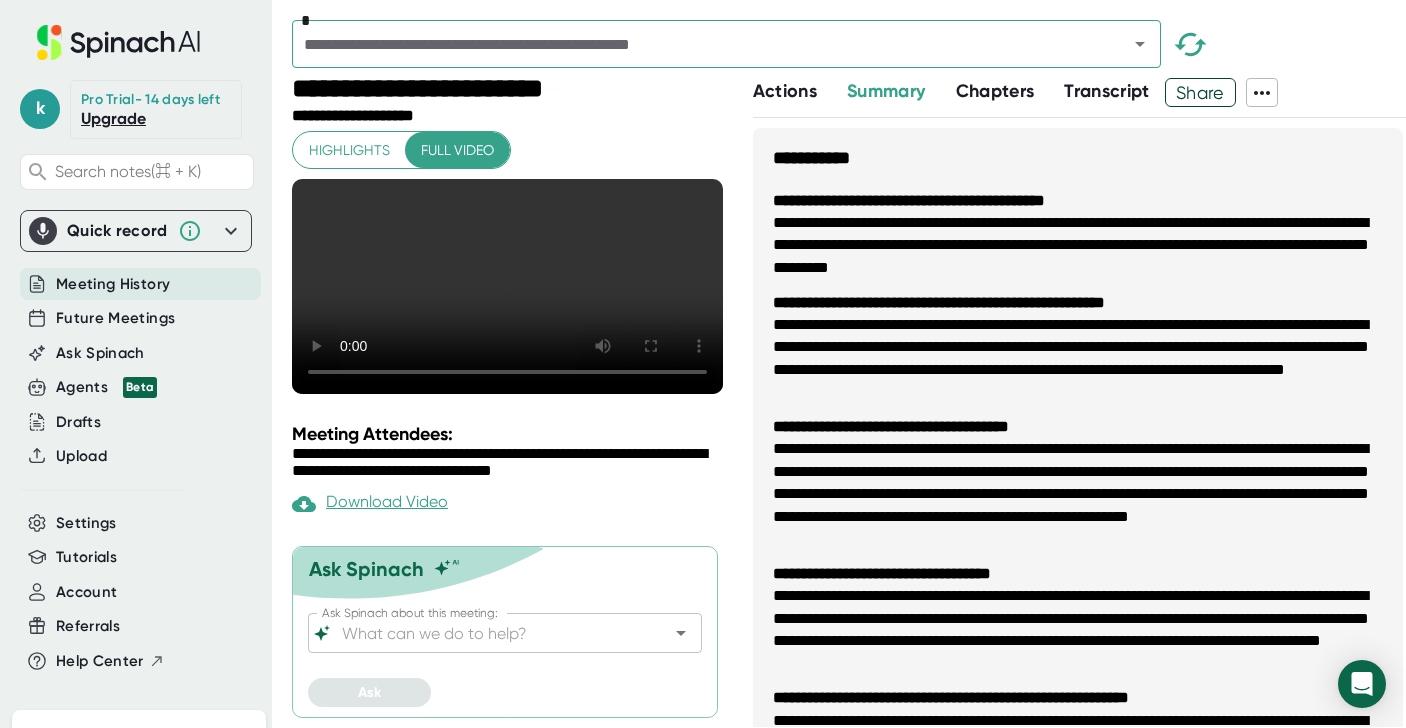 scroll, scrollTop: 0, scrollLeft: 0, axis: both 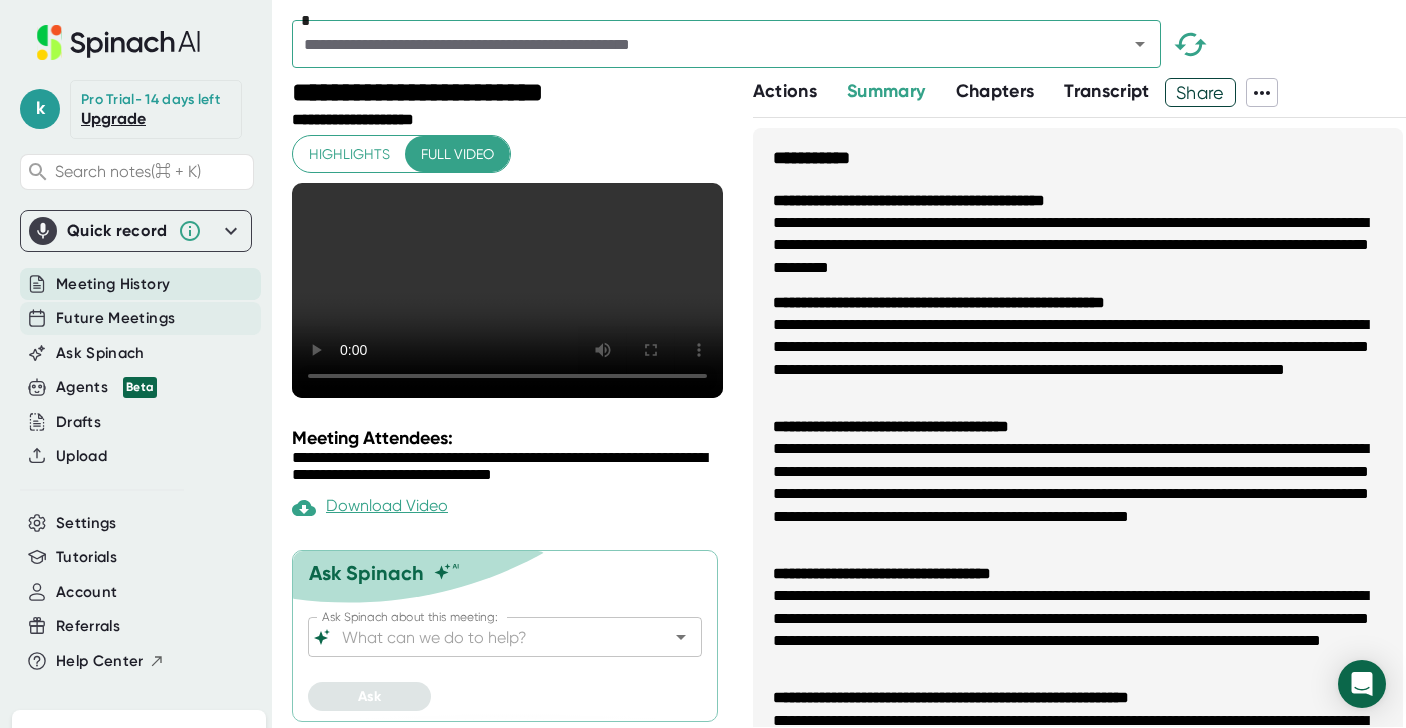 click on "Future Meetings" at bounding box center [113, 284] 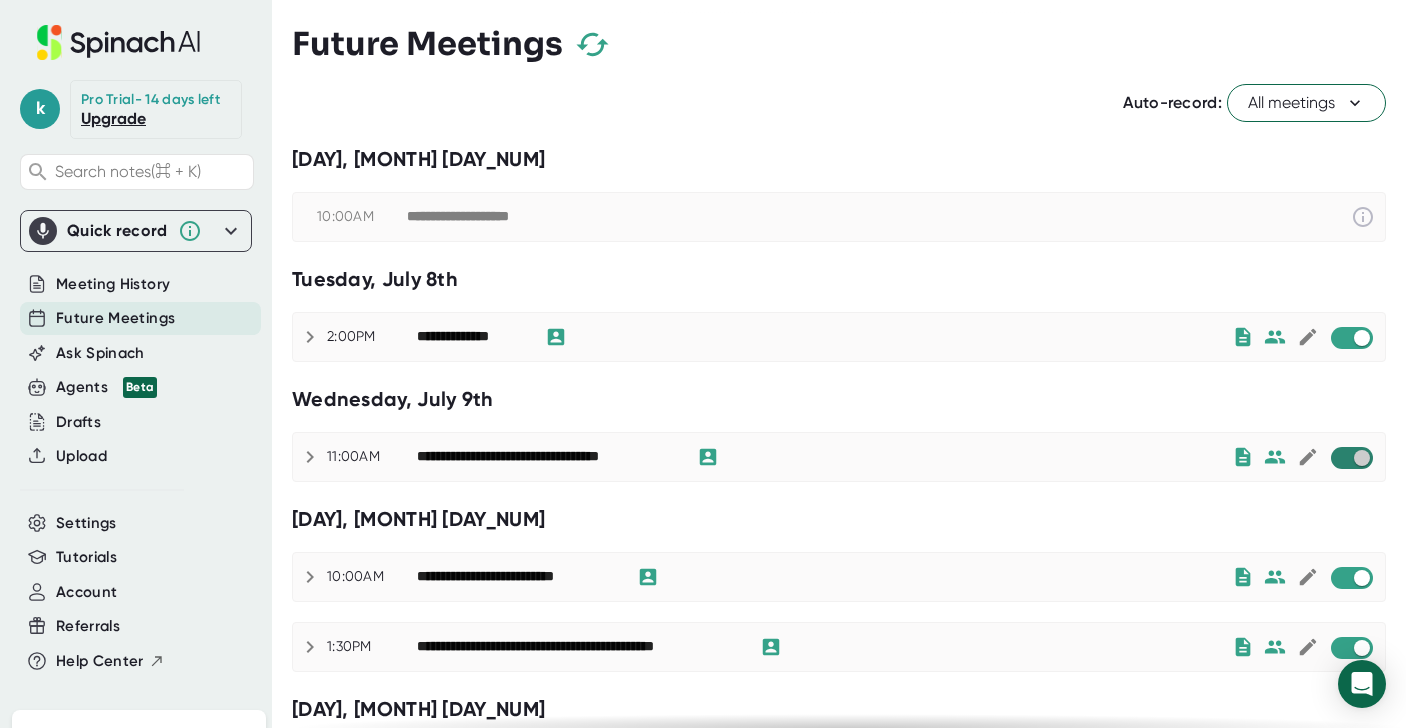 click at bounding box center (1361, 458) 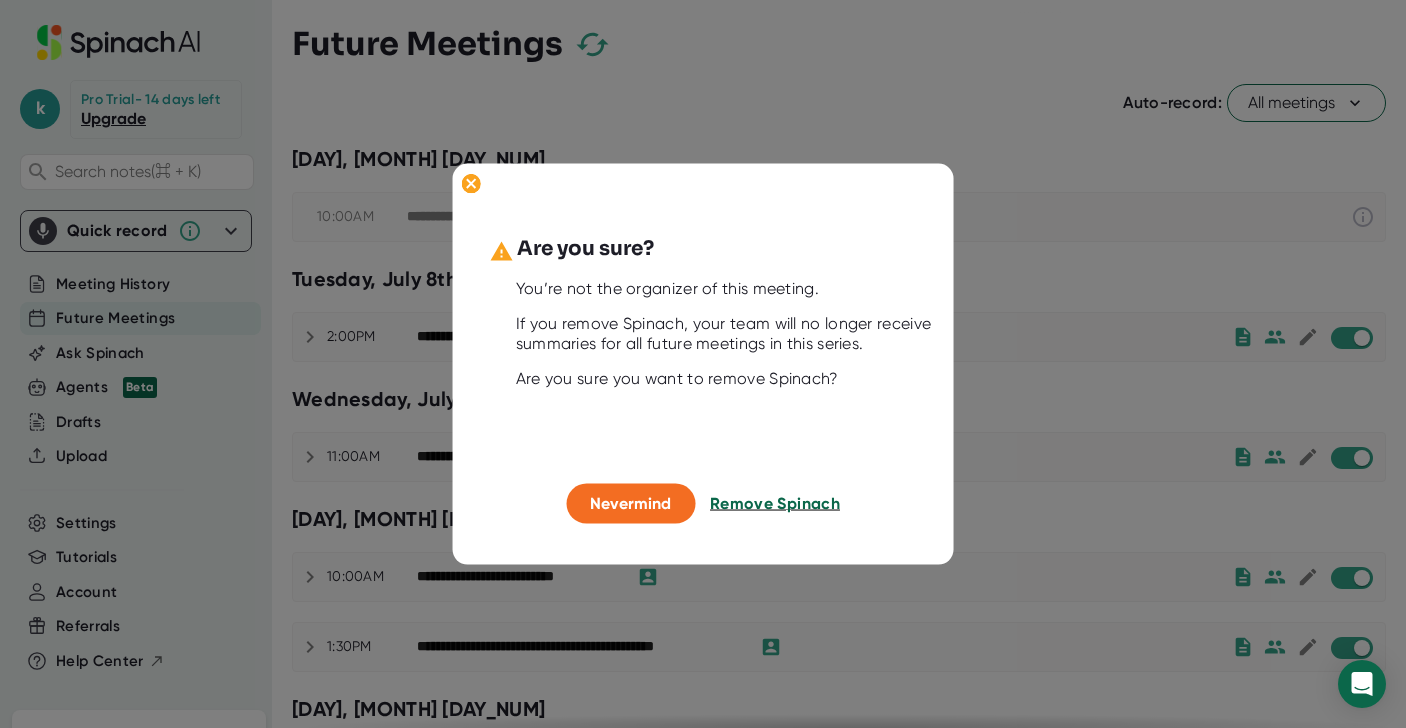 click on "Remove Spinach" at bounding box center [775, 503] 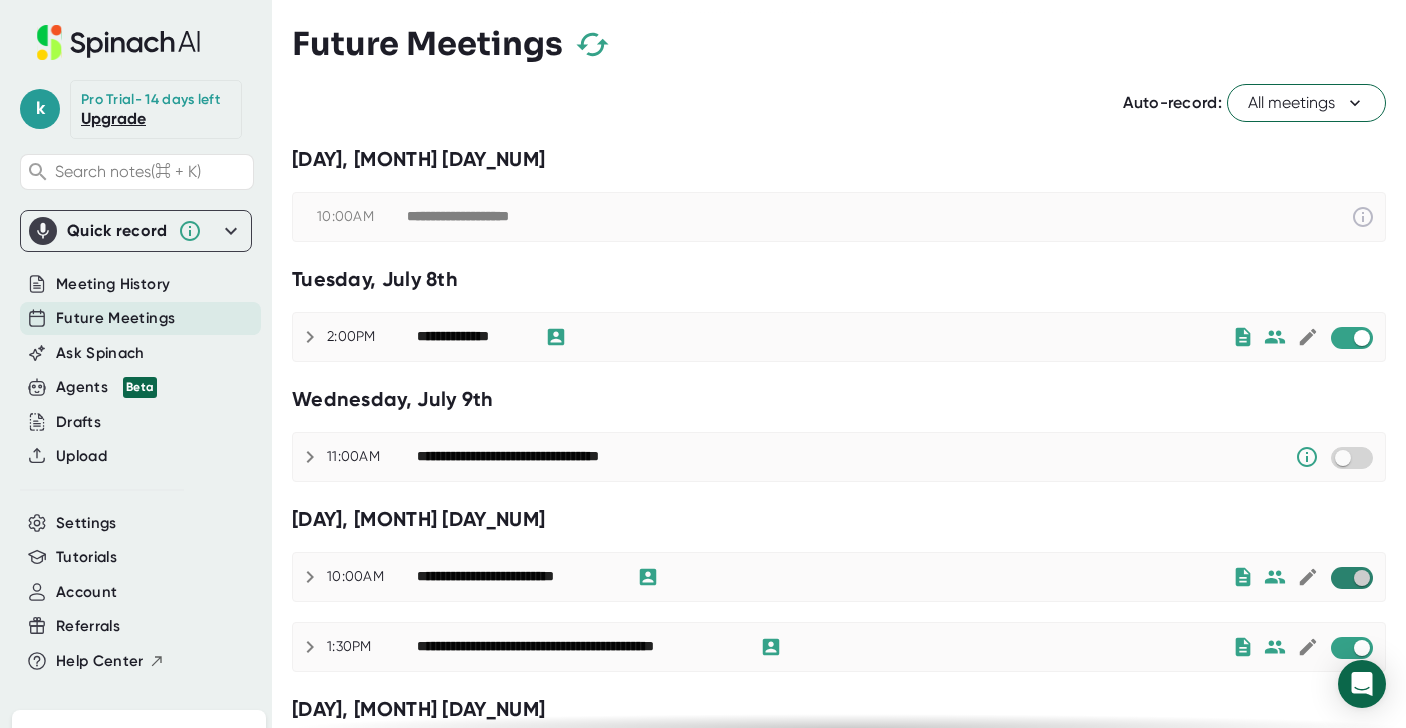 click at bounding box center (1361, 578) 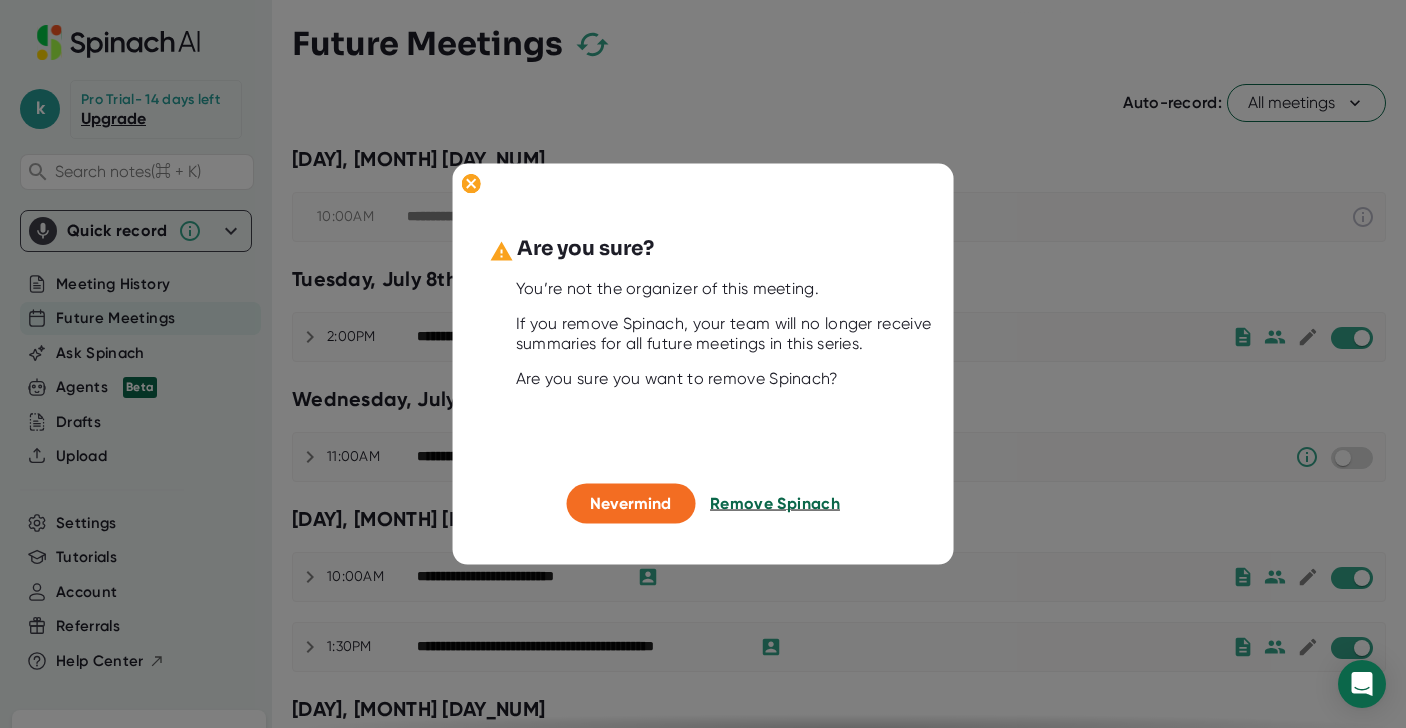 click on "Remove Spinach" at bounding box center [775, 503] 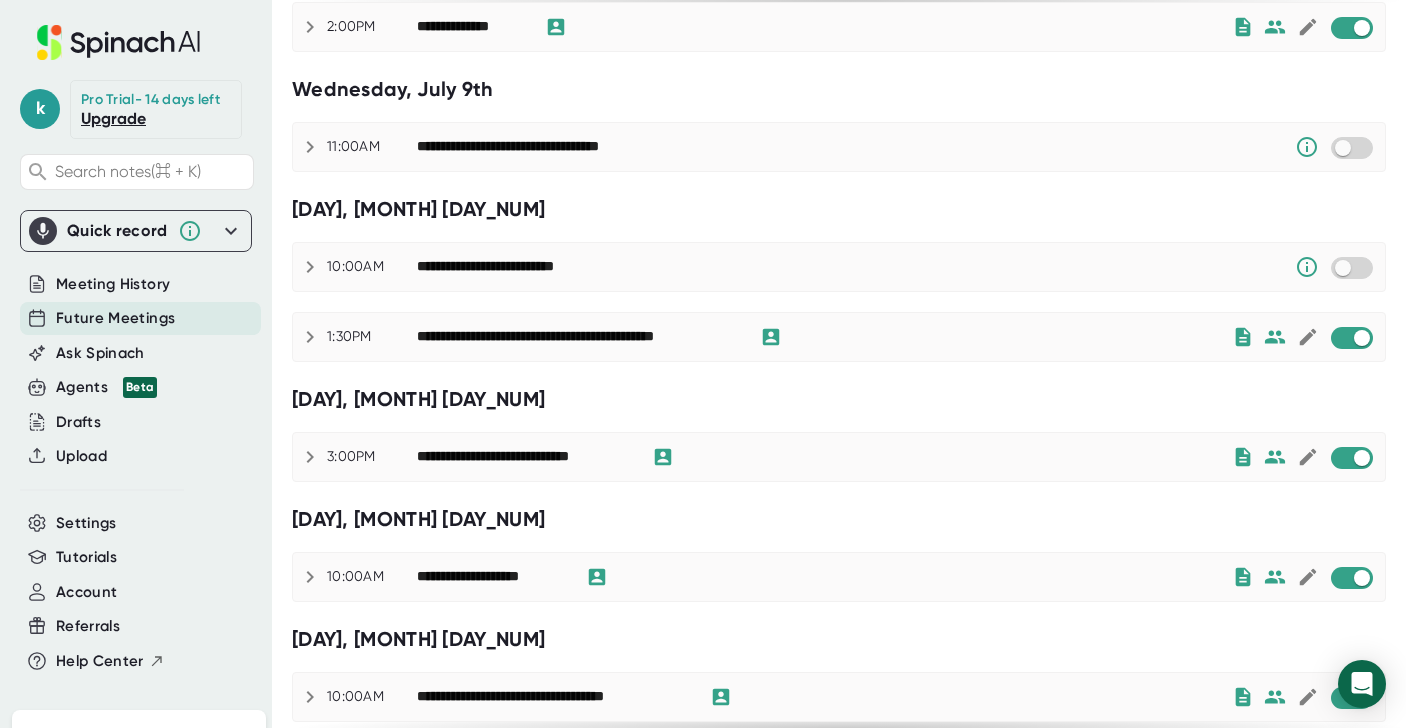 scroll, scrollTop: 327, scrollLeft: 0, axis: vertical 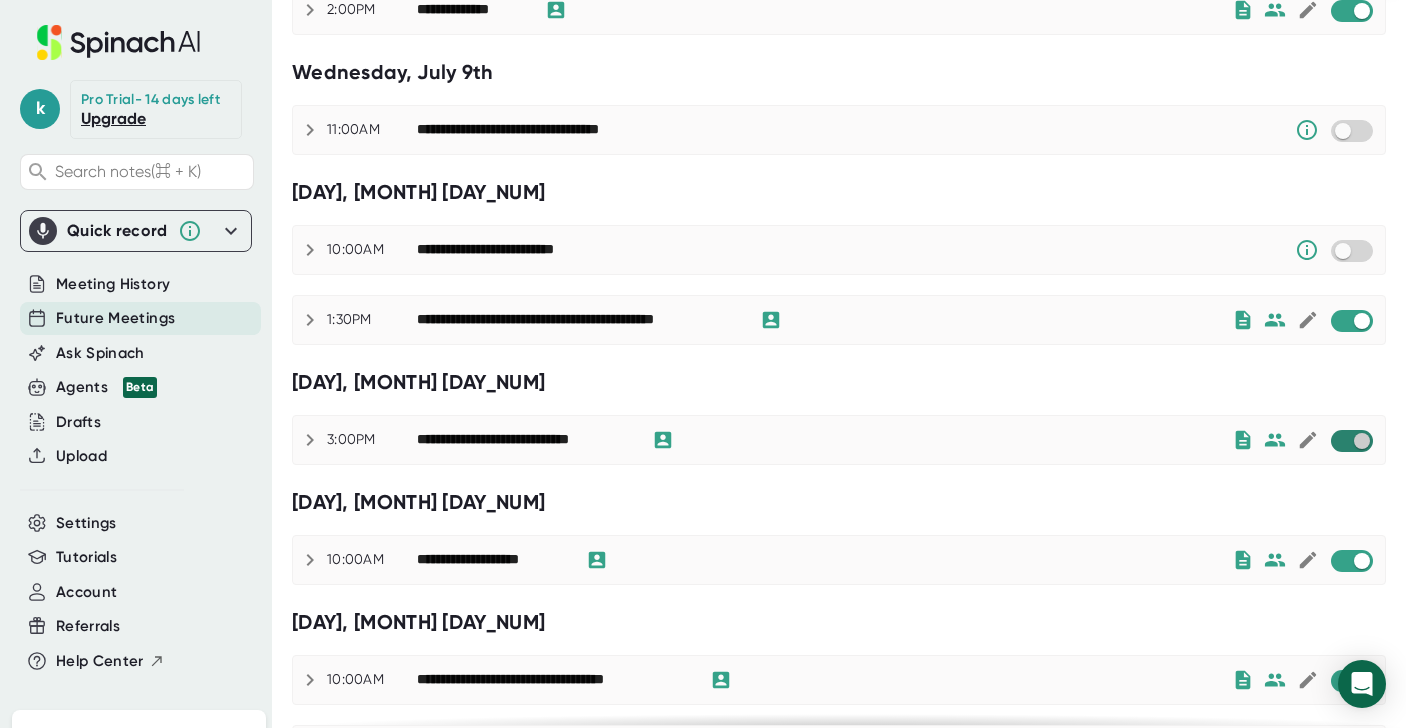 click at bounding box center (1361, 441) 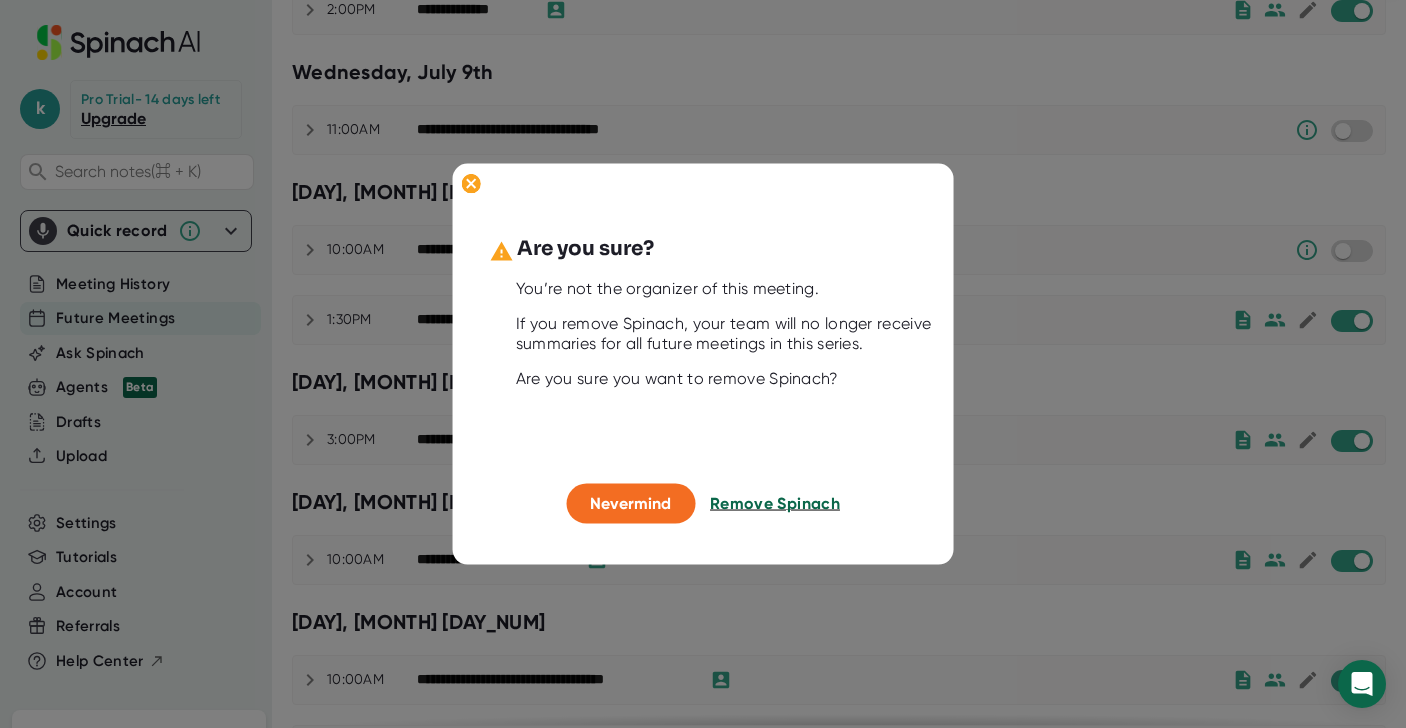 click on "Remove Spinach" at bounding box center [775, 503] 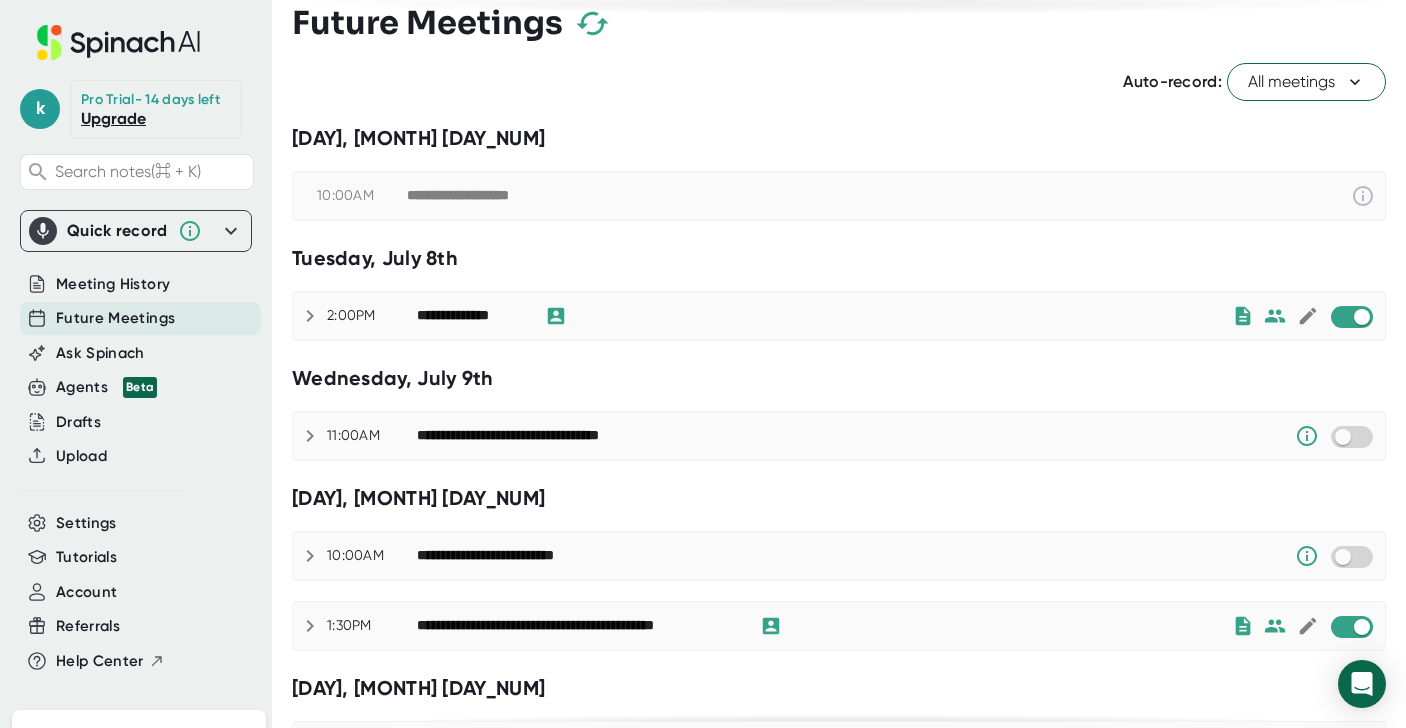 scroll, scrollTop: 0, scrollLeft: 0, axis: both 